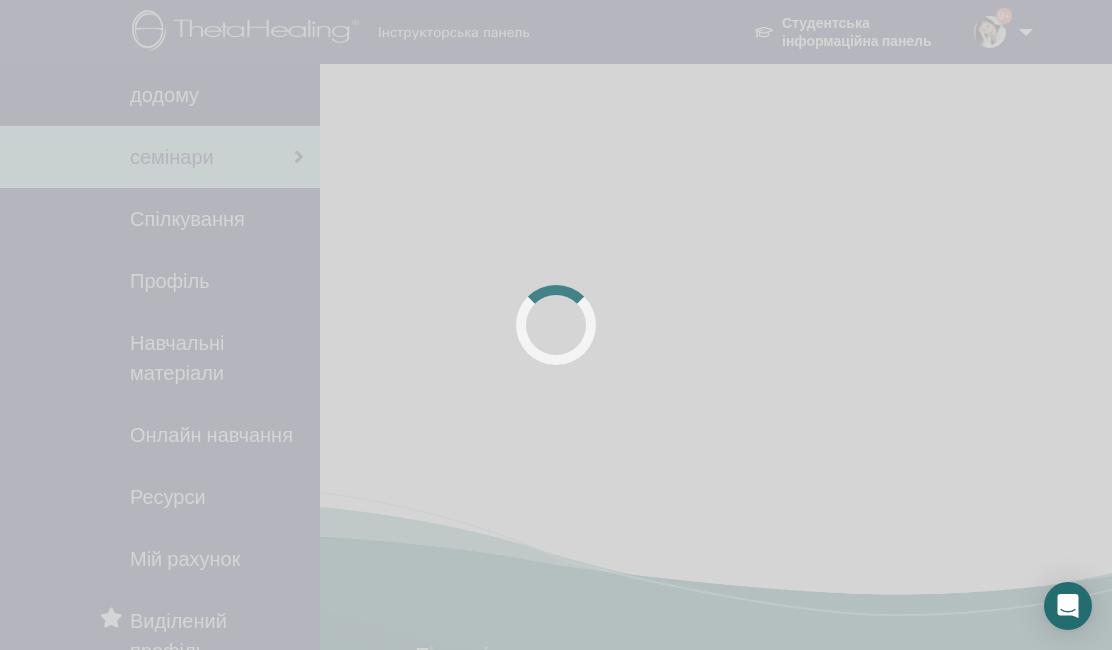 scroll, scrollTop: 0, scrollLeft: 0, axis: both 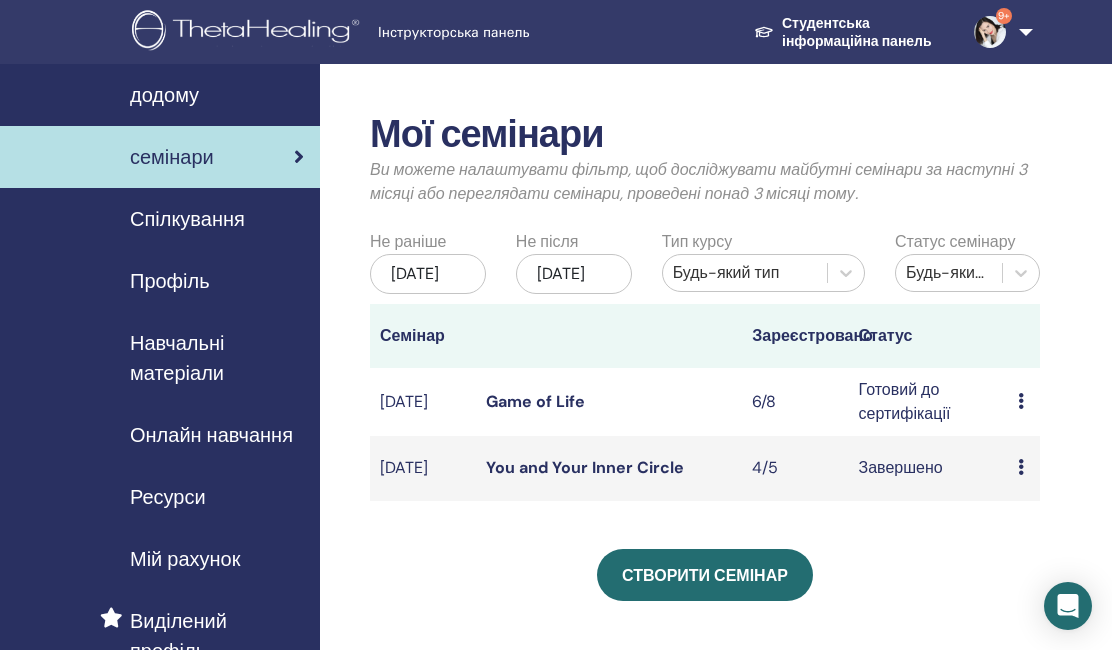 click at bounding box center (1021, 401) 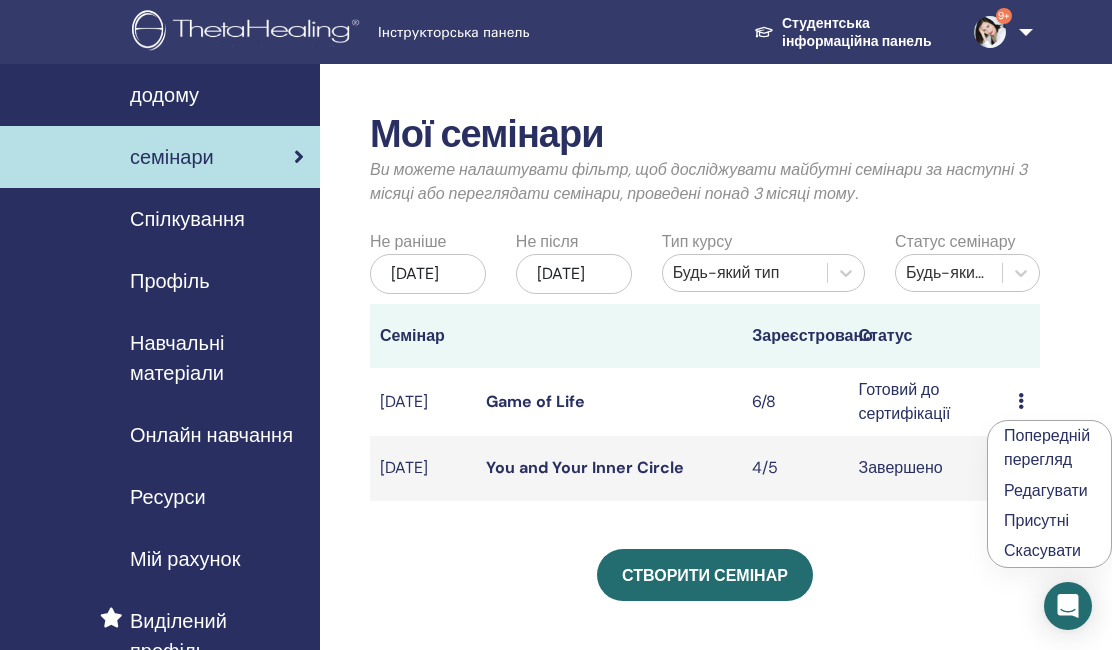 click on "Мої семінари Ви можете налаштувати фільтр, щоб досліджувати майбутні семінари за наступні 3 місяці або переглядати семінари, проведені понад 3 місяці тому. Не раніше трав./07, 2025 Не після листоп./07, 2025 Тип курсу Будь-який тип Статус семінару Будь-який статус Семінар Зареєстровано Статус серп./01, 2025 Game of Life 6/8 Готовий до сертифікації Попередній перегляд Редагувати Присутні Скасувати черв./07, 2025 You and Your Inner Circle 4/5 Завершено Попередній перегляд Присутні Створити семінар Реєстрація на семінар Номер замовлення. Учасник Подія Дата" at bounding box center (705, 451) 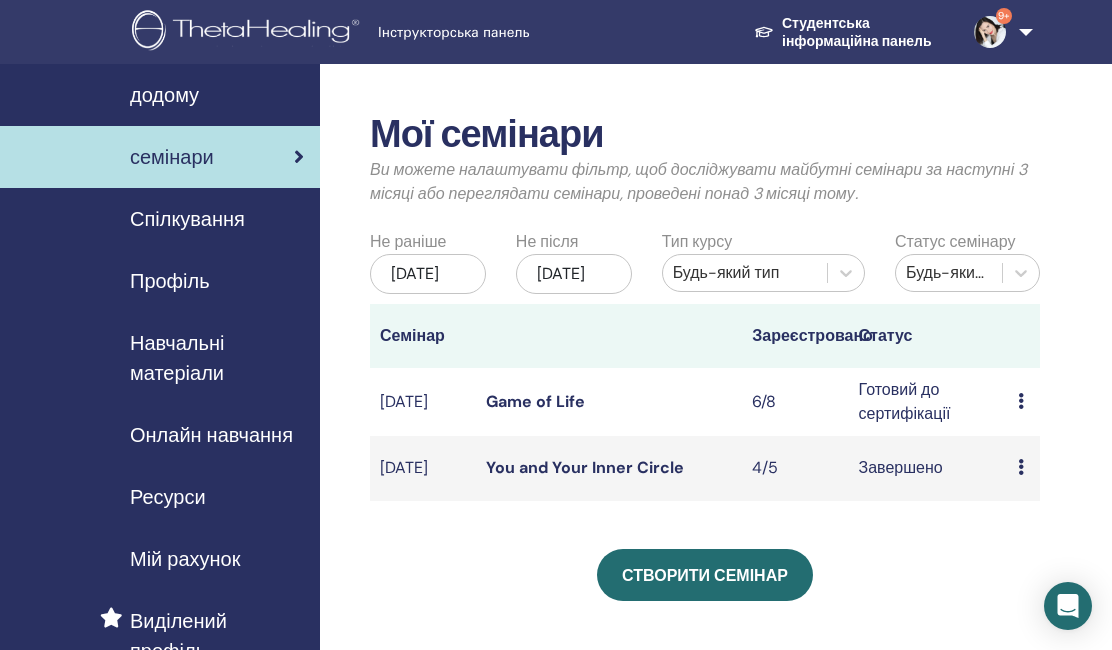 click on "Game of Life" at bounding box center (535, 401) 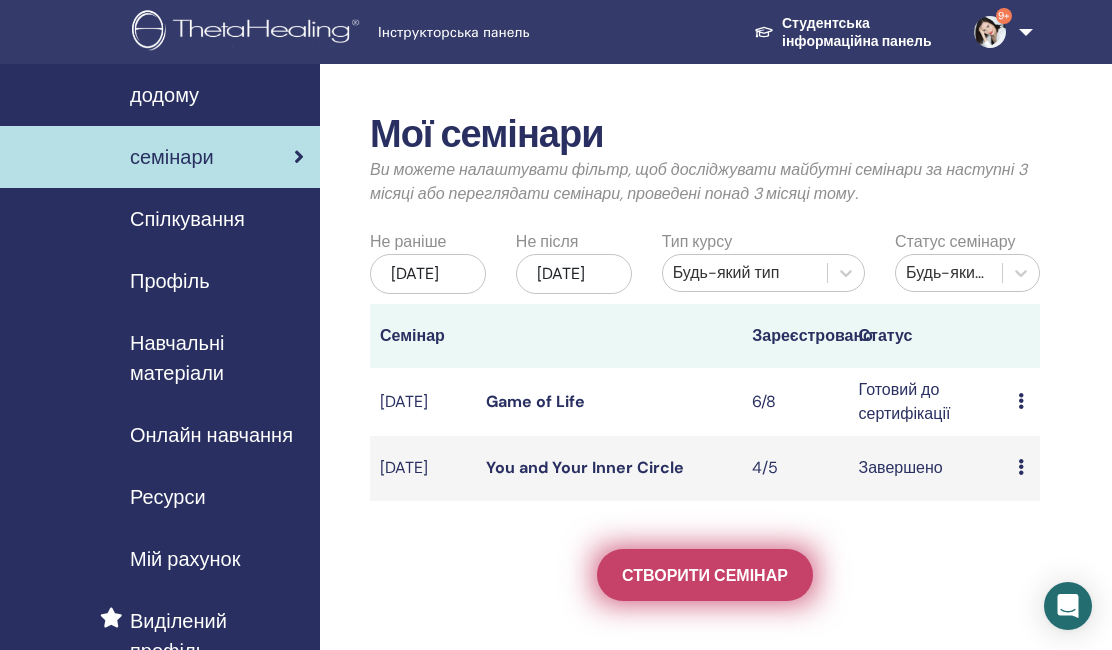 click on "Створити семінар" at bounding box center [705, 575] 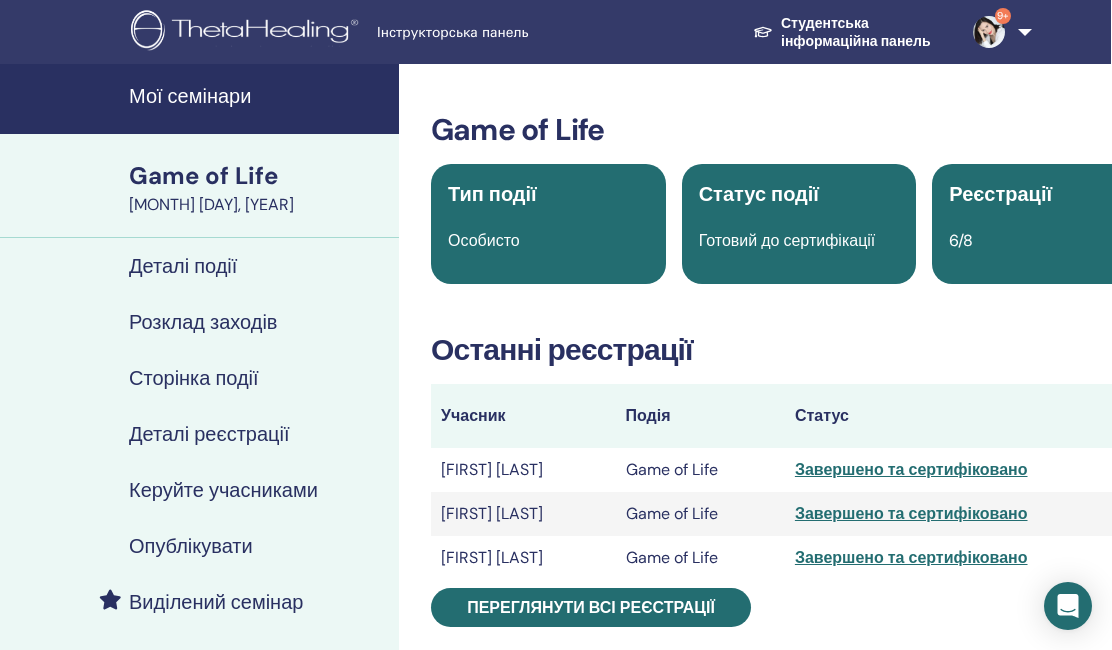 scroll, scrollTop: 0, scrollLeft: 1, axis: horizontal 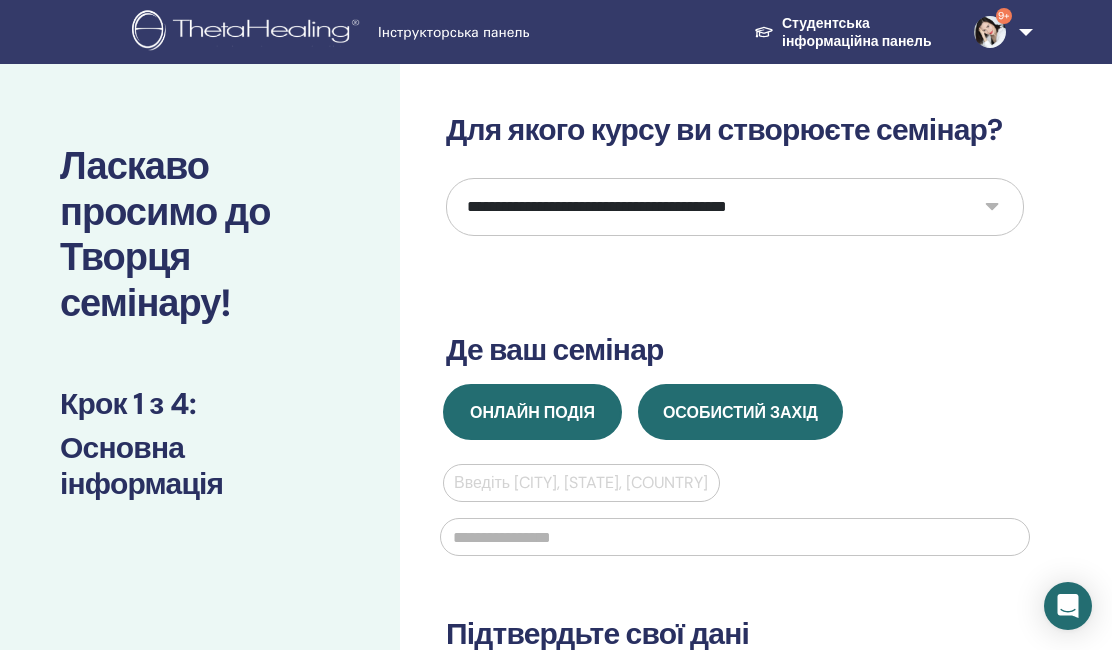 click on "Онлайн подія" at bounding box center [532, 412] 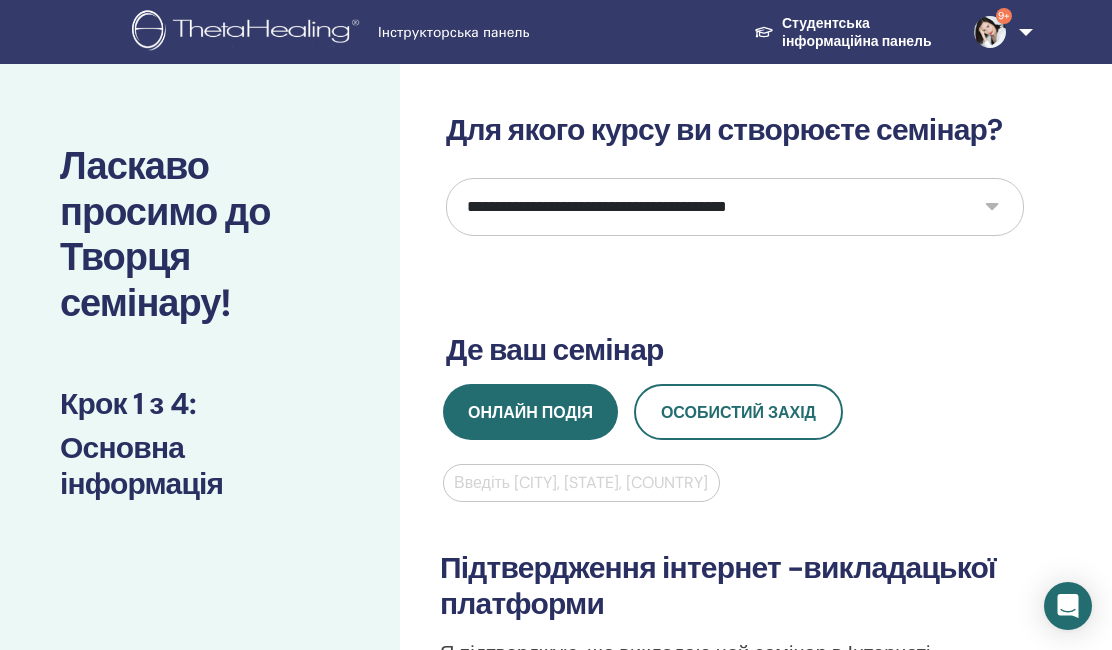 select on "*" 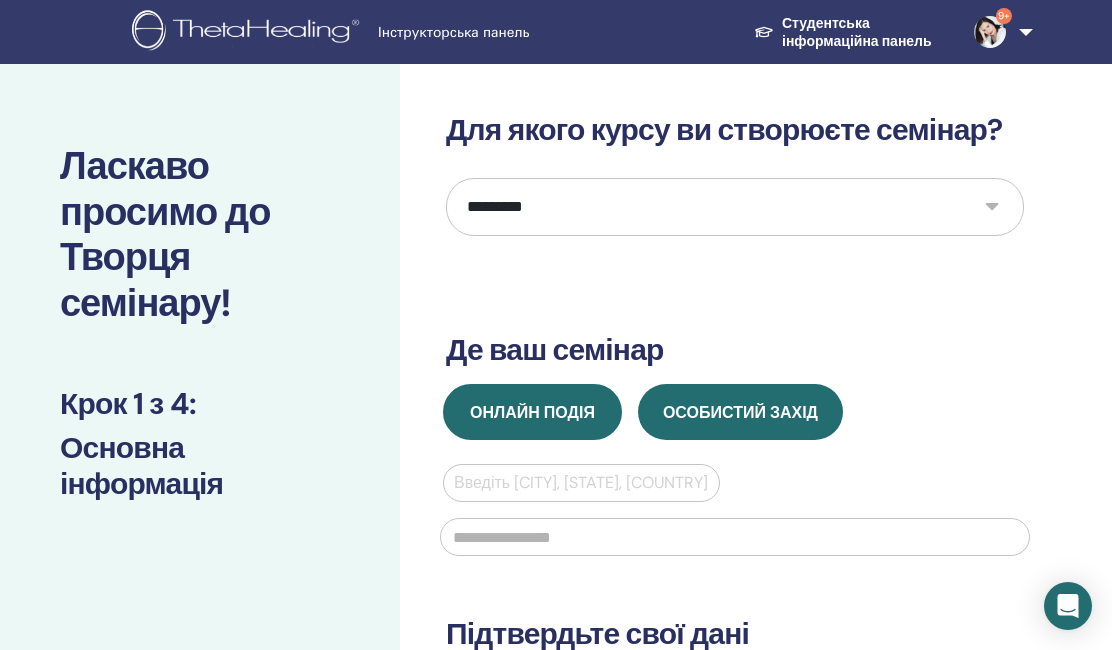 click on "Онлайн подія" at bounding box center [532, 412] 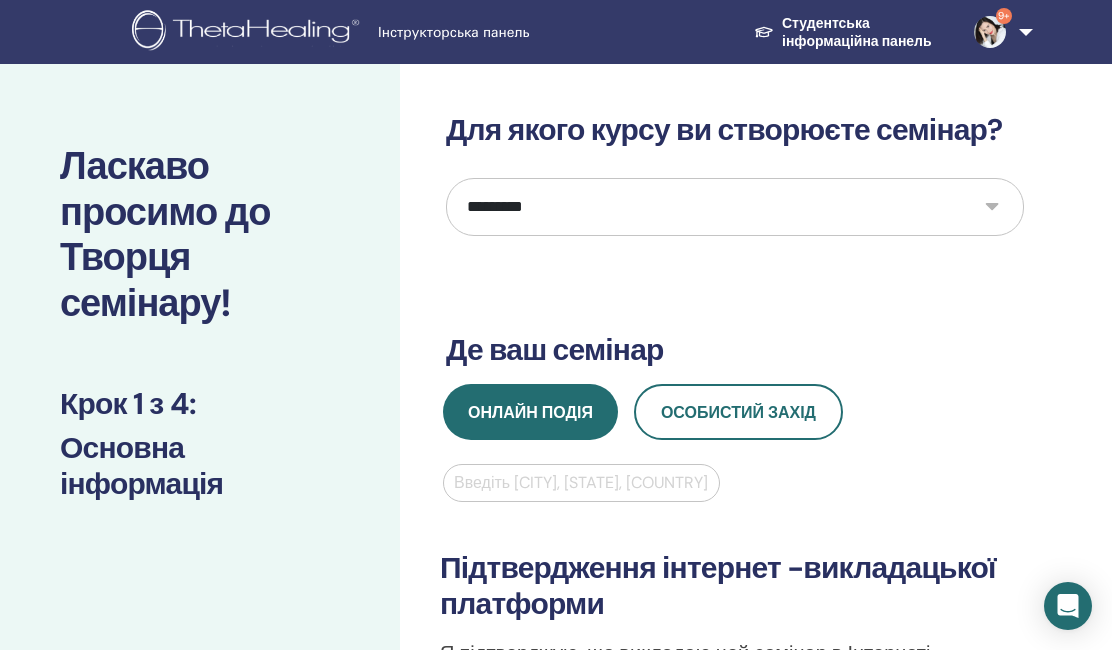 click on "Введіть місто, штат, країну" at bounding box center [581, 483] 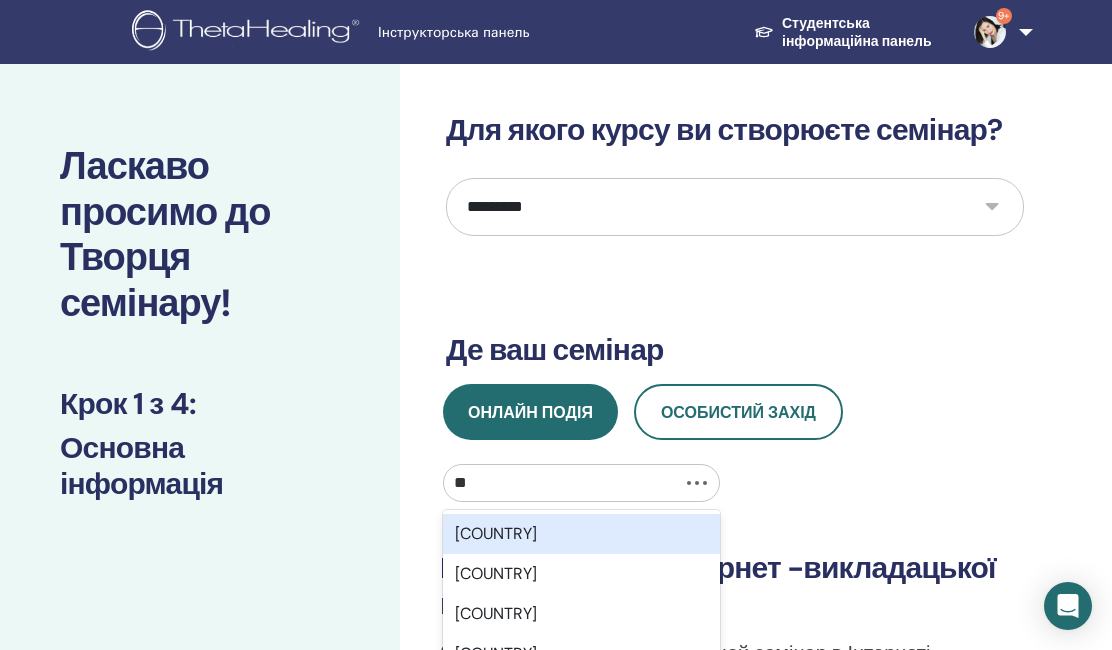 type on "***" 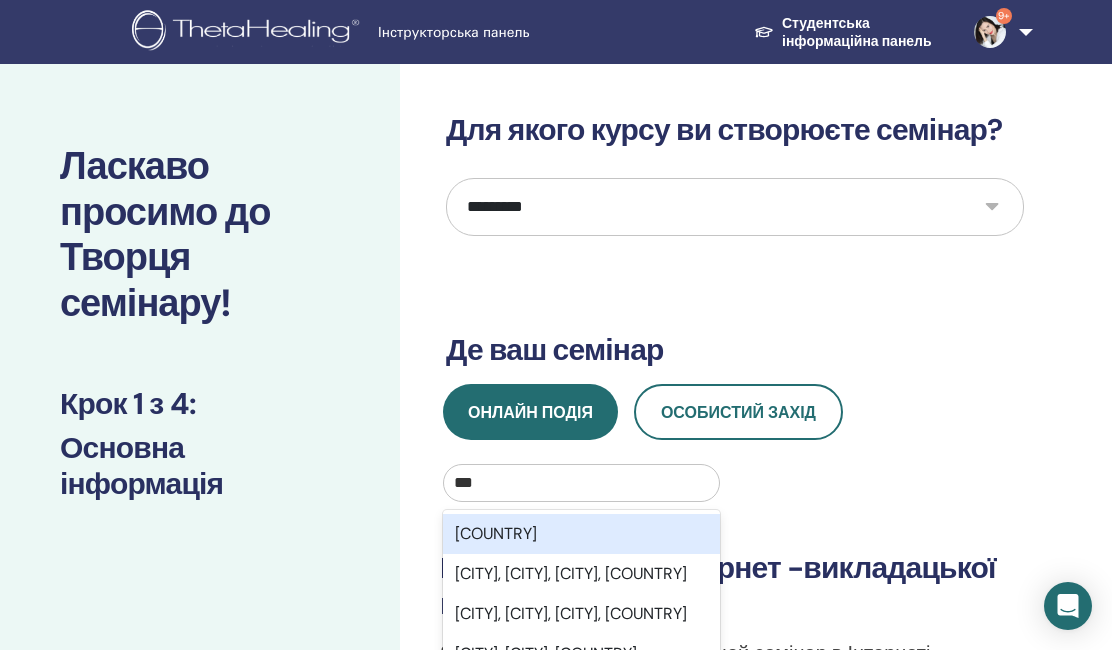 click on "Ukraine" at bounding box center (581, 534) 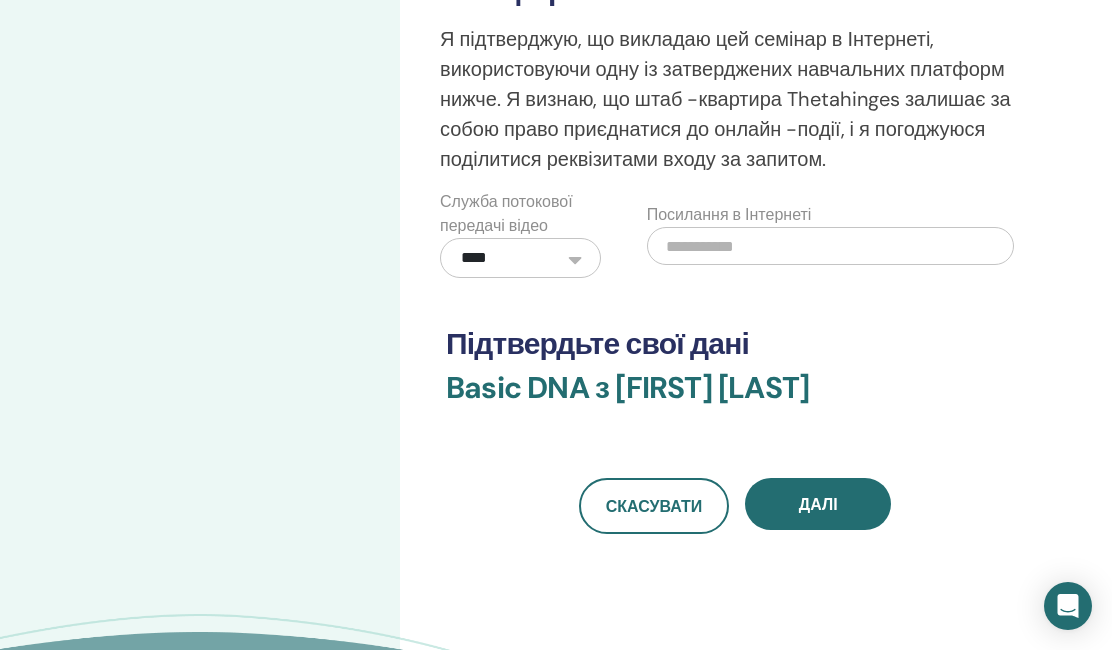scroll, scrollTop: 615, scrollLeft: 0, axis: vertical 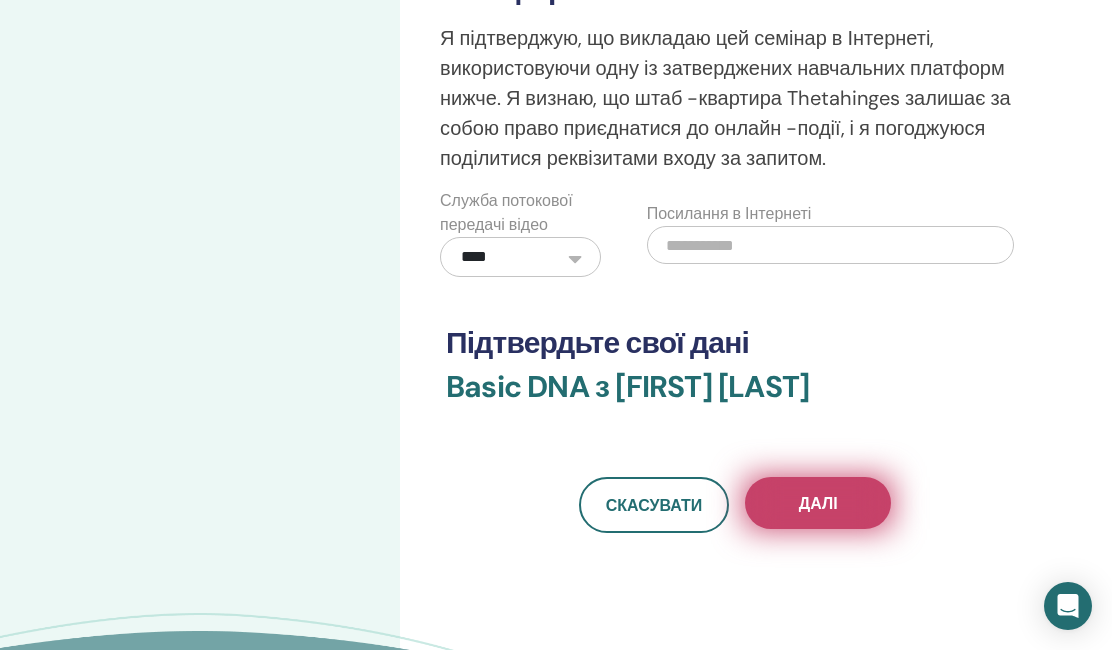 click on "Далі" at bounding box center (818, 503) 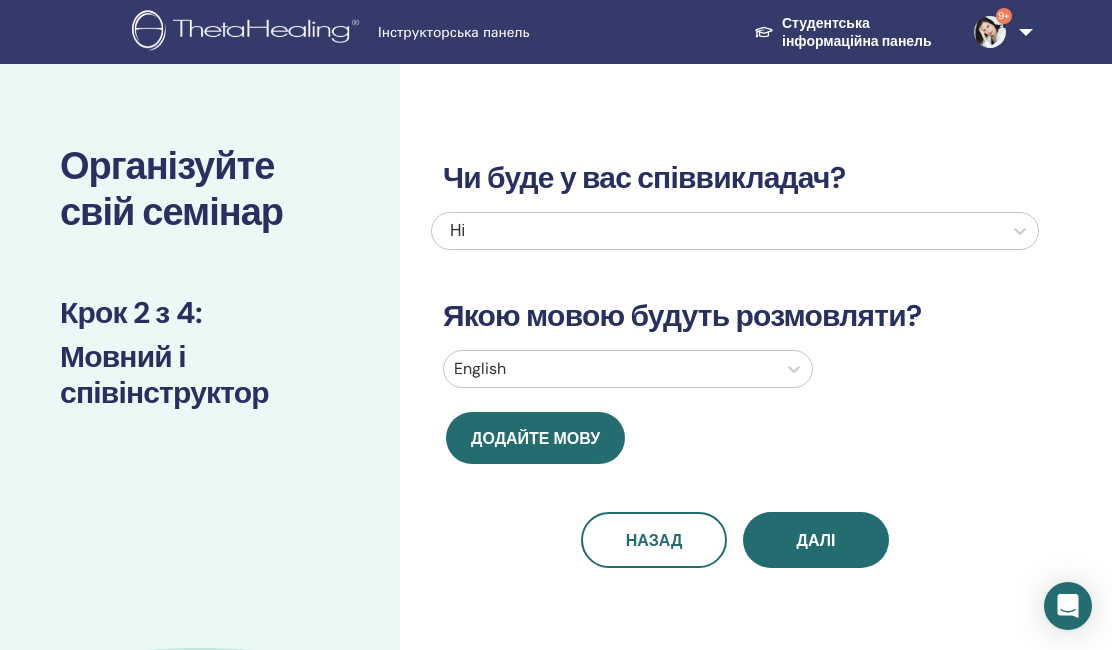 scroll, scrollTop: 0, scrollLeft: 0, axis: both 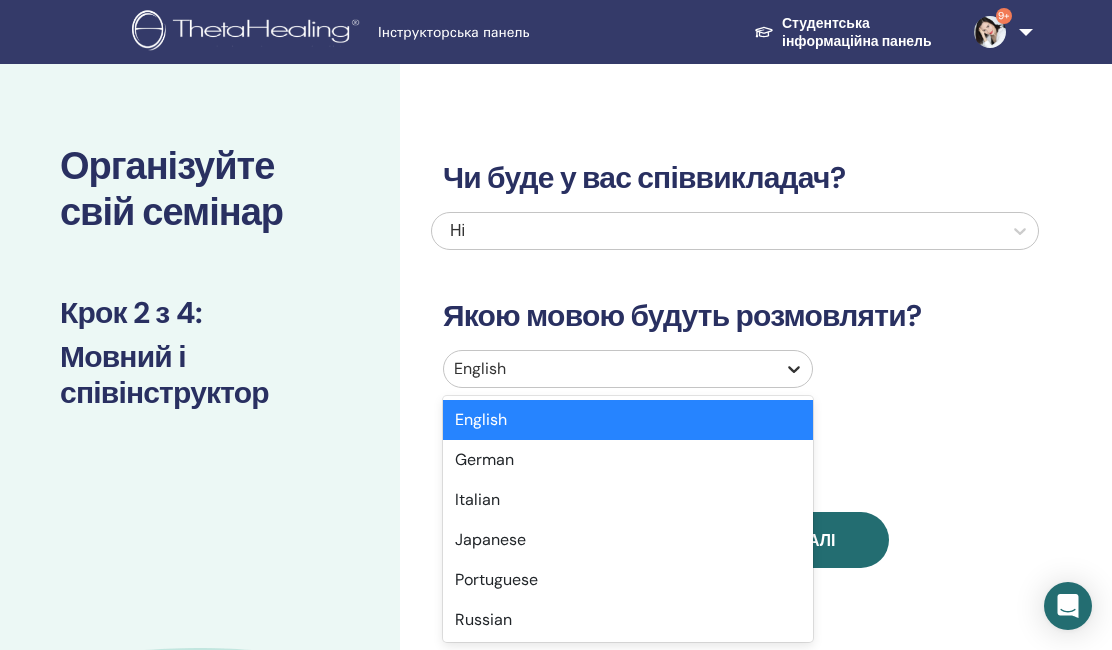click on "English" at bounding box center (628, 369) 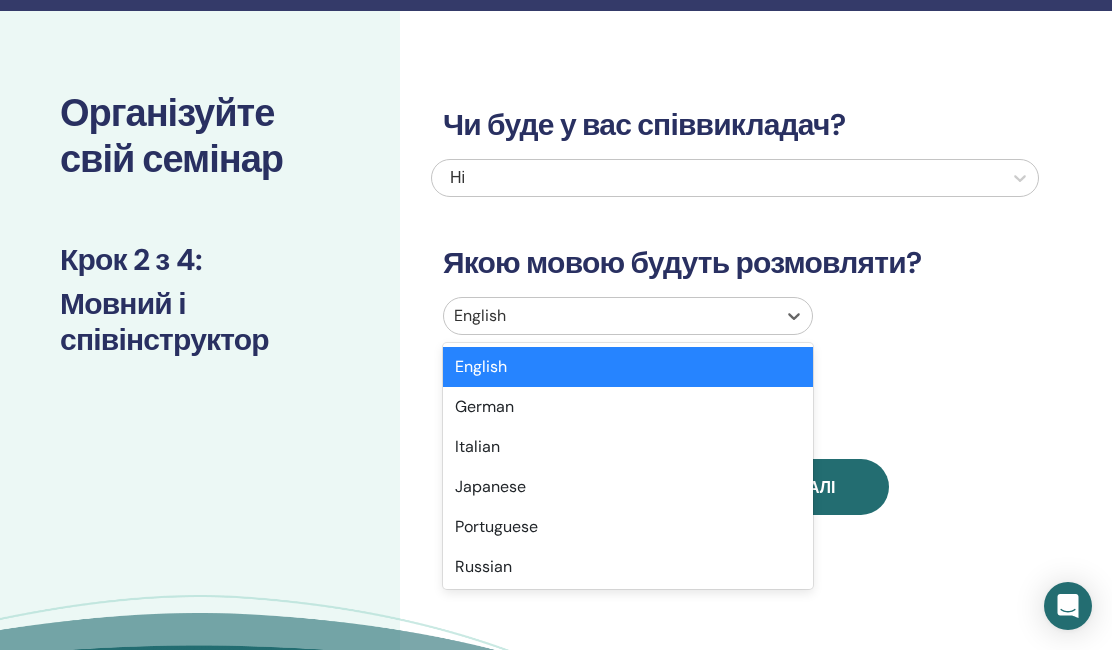 scroll, scrollTop: 54, scrollLeft: 0, axis: vertical 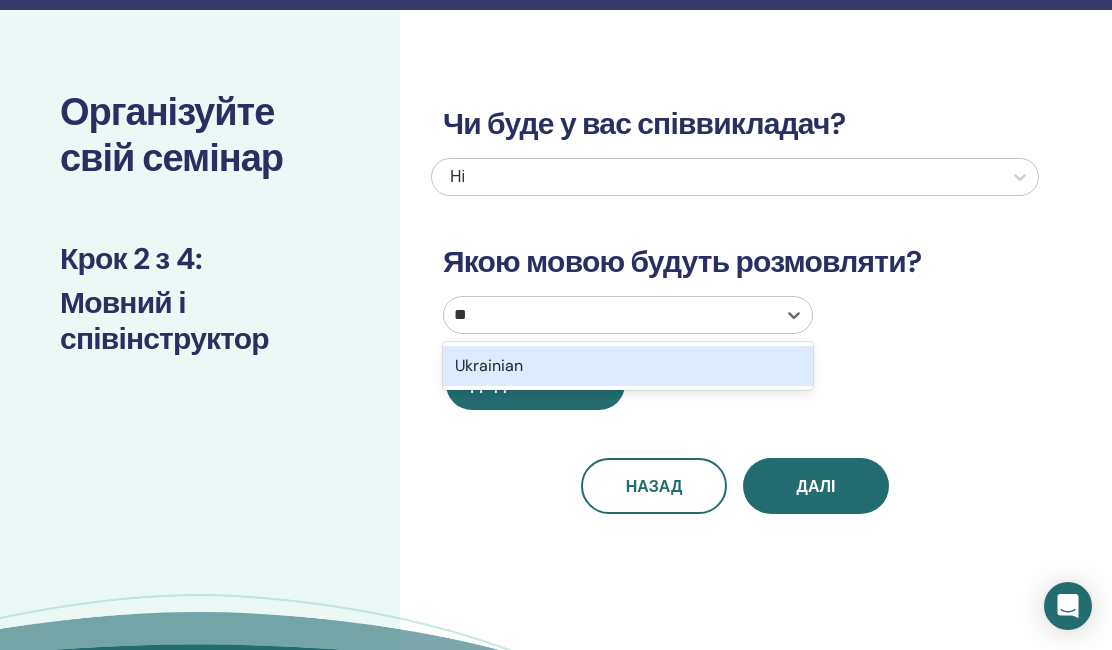 type on "***" 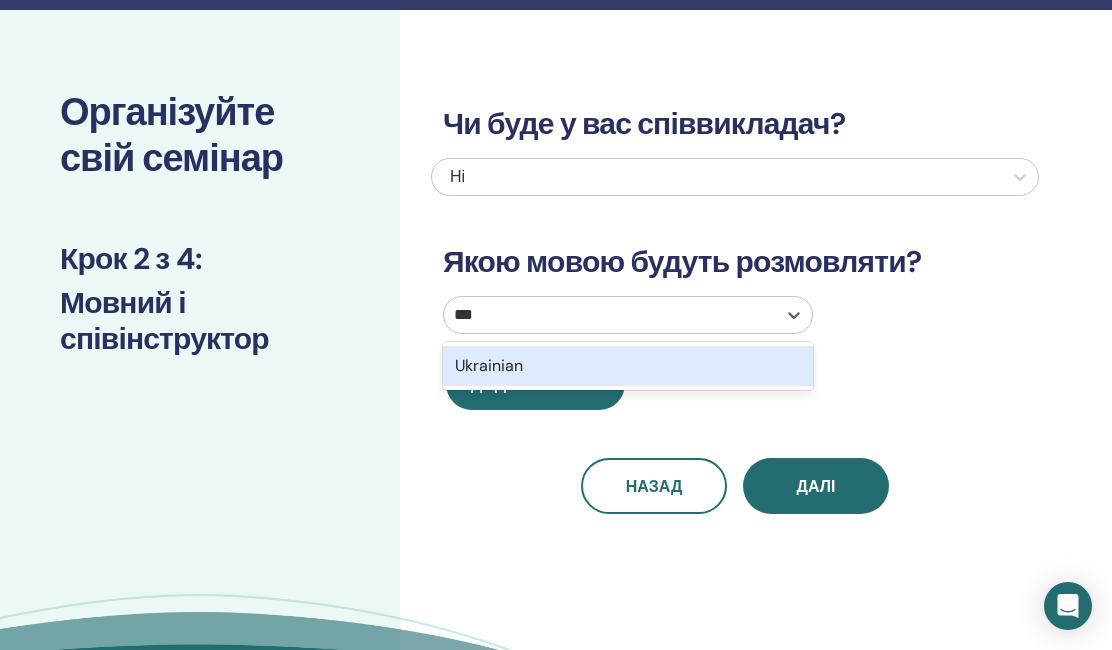 click on "Ukrainian" at bounding box center (628, 366) 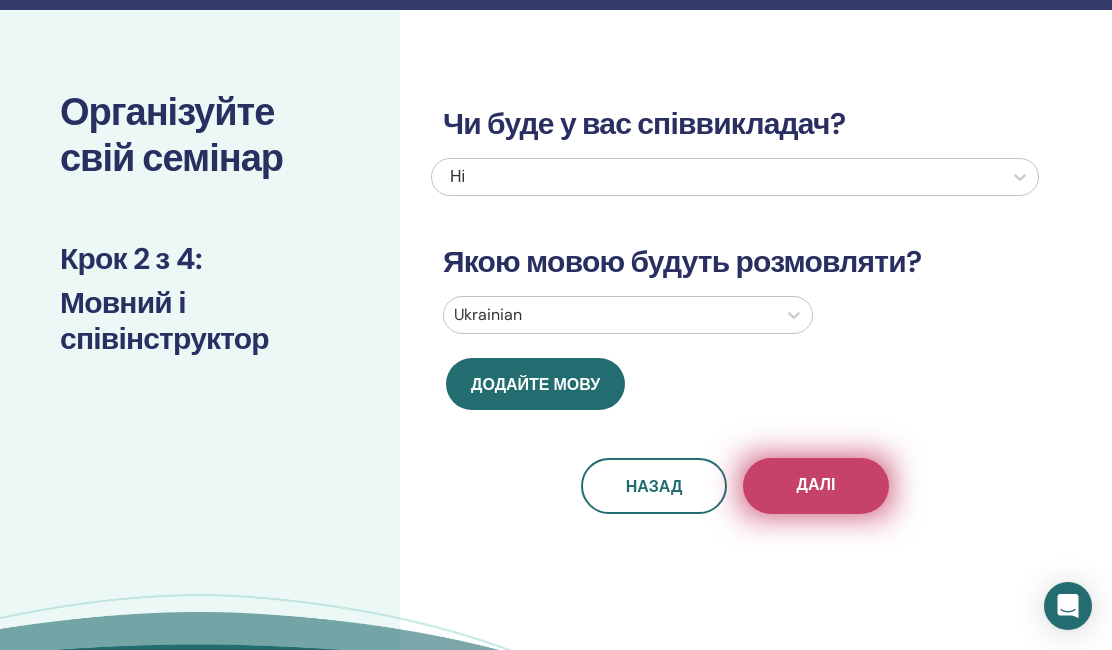 click on "Далі" at bounding box center [816, 486] 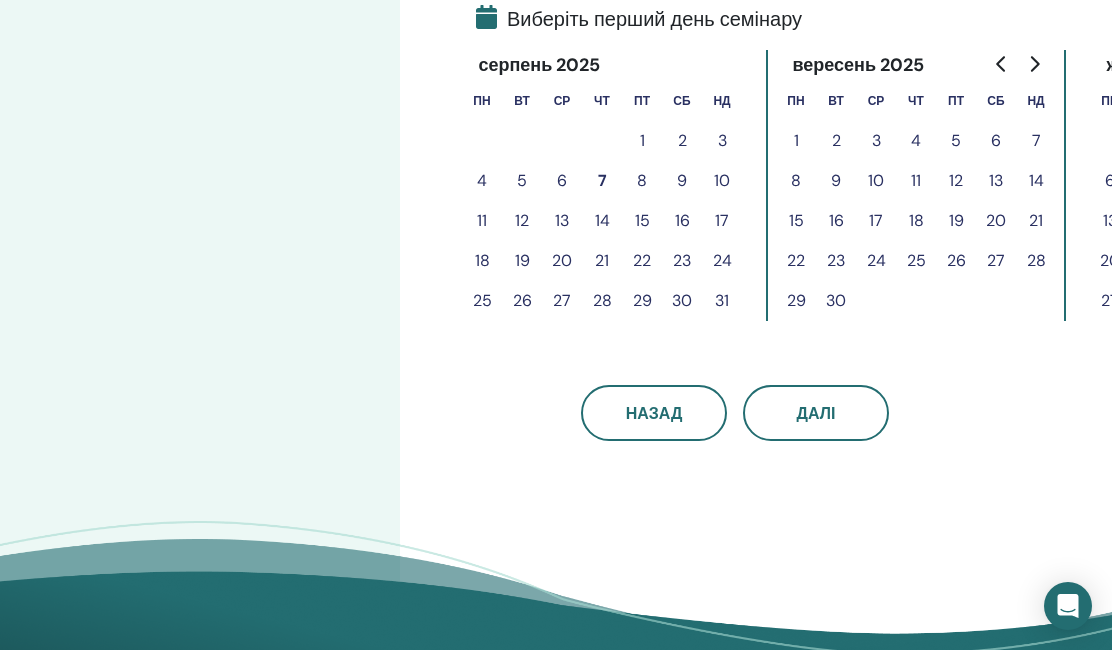 scroll, scrollTop: 478, scrollLeft: 0, axis: vertical 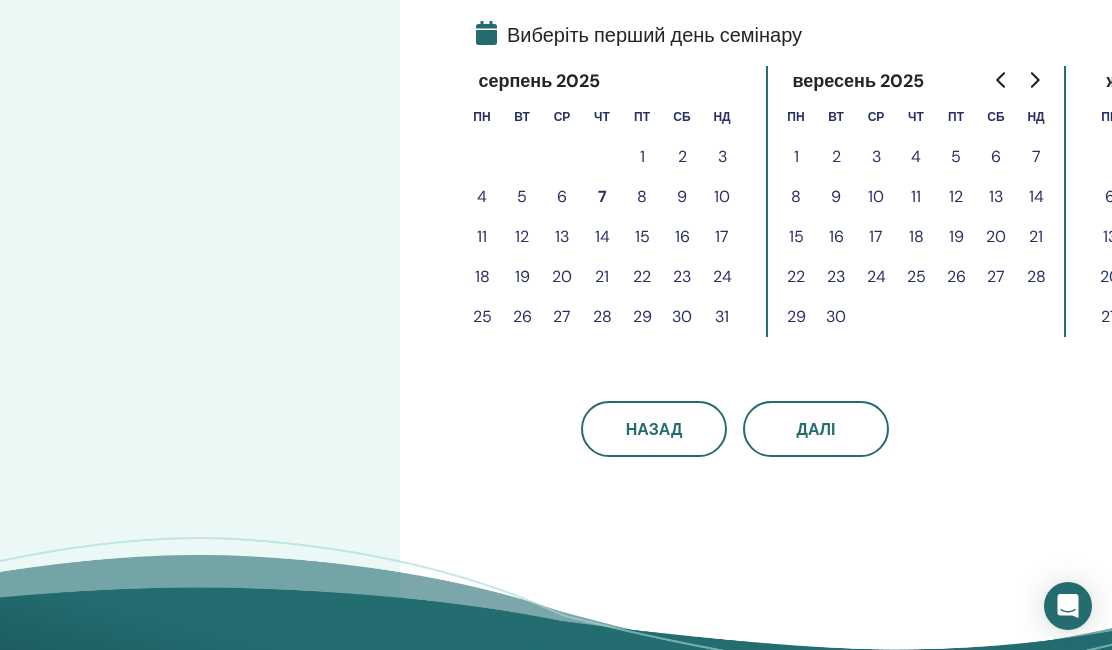 click on "8" at bounding box center (642, 197) 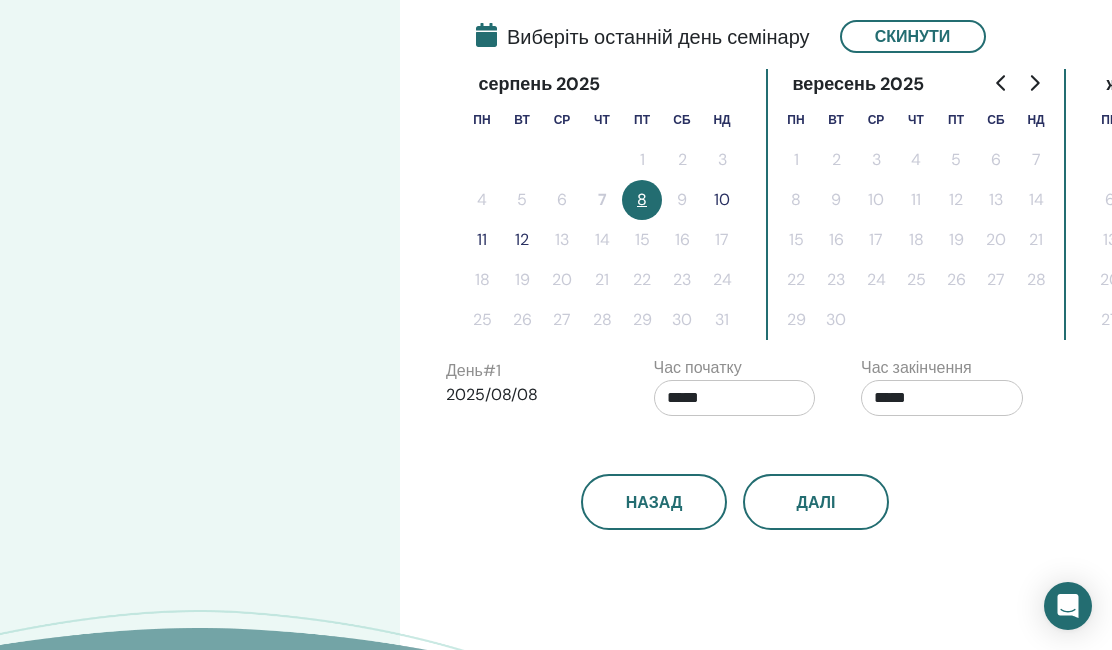 click on "10" at bounding box center [722, 200] 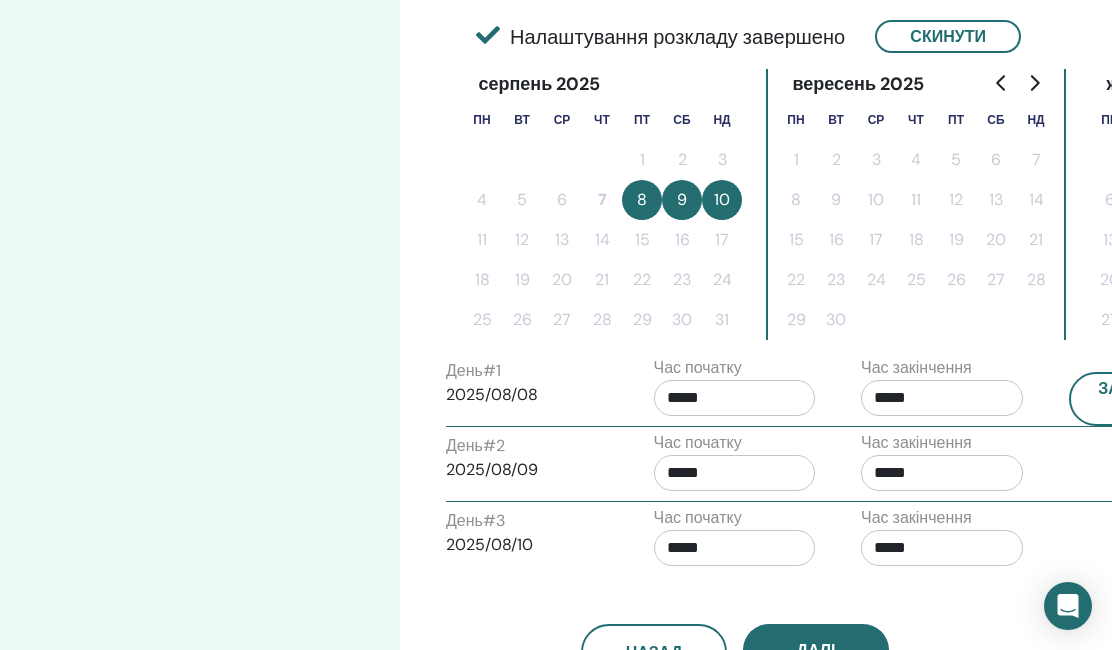 click on "*****" at bounding box center (735, 398) 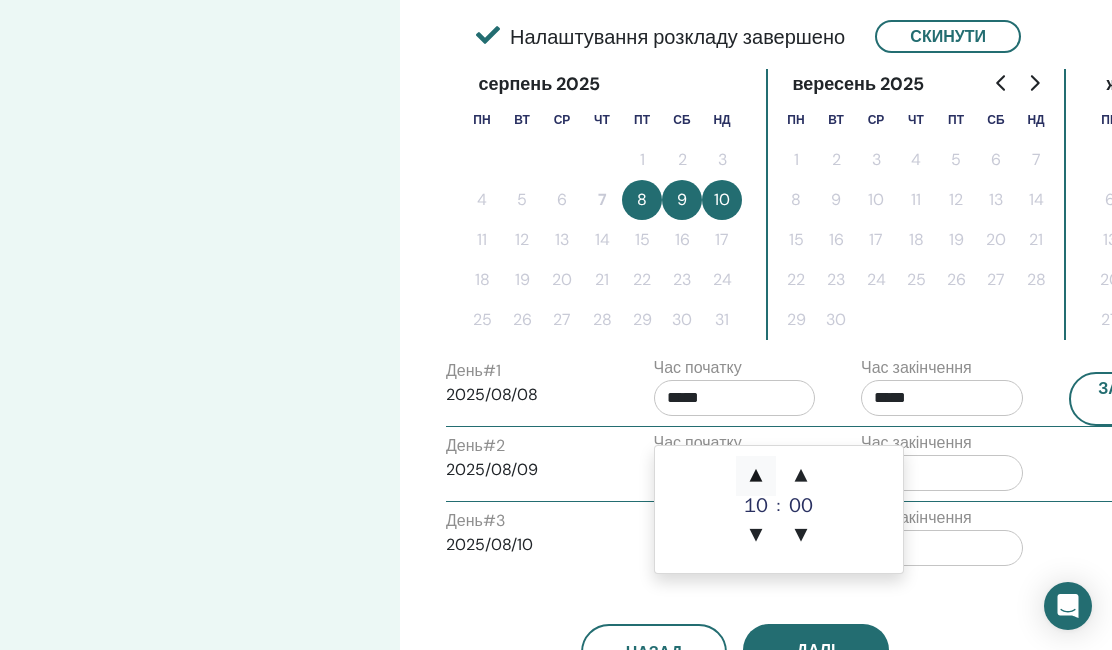 click on "▲" at bounding box center [756, 476] 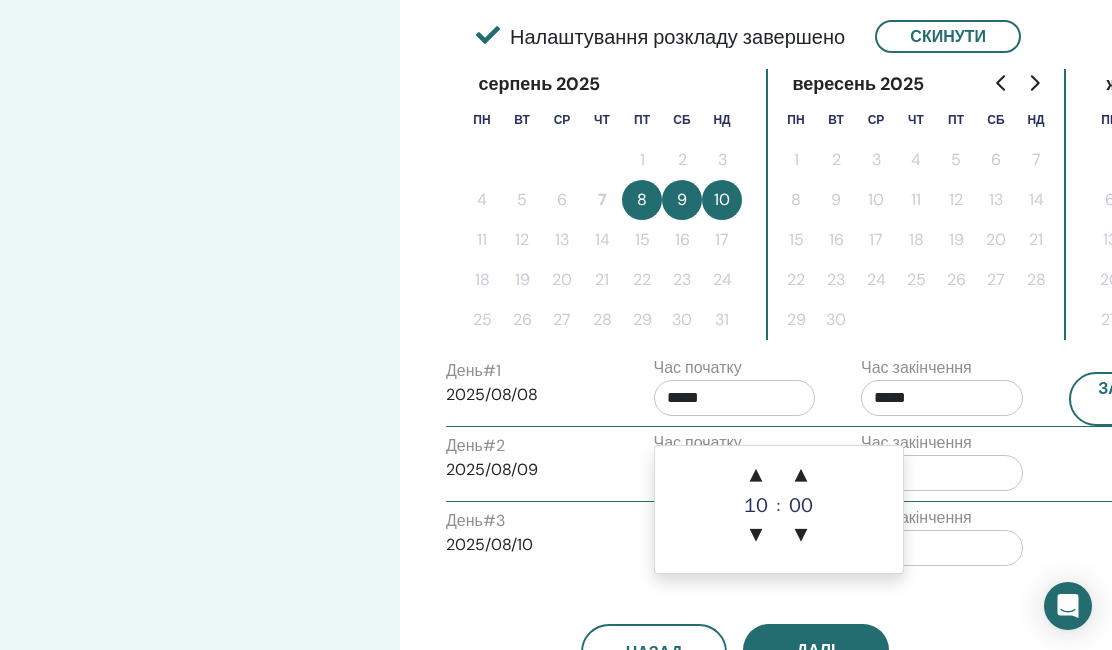 click on "*****" at bounding box center (942, 398) 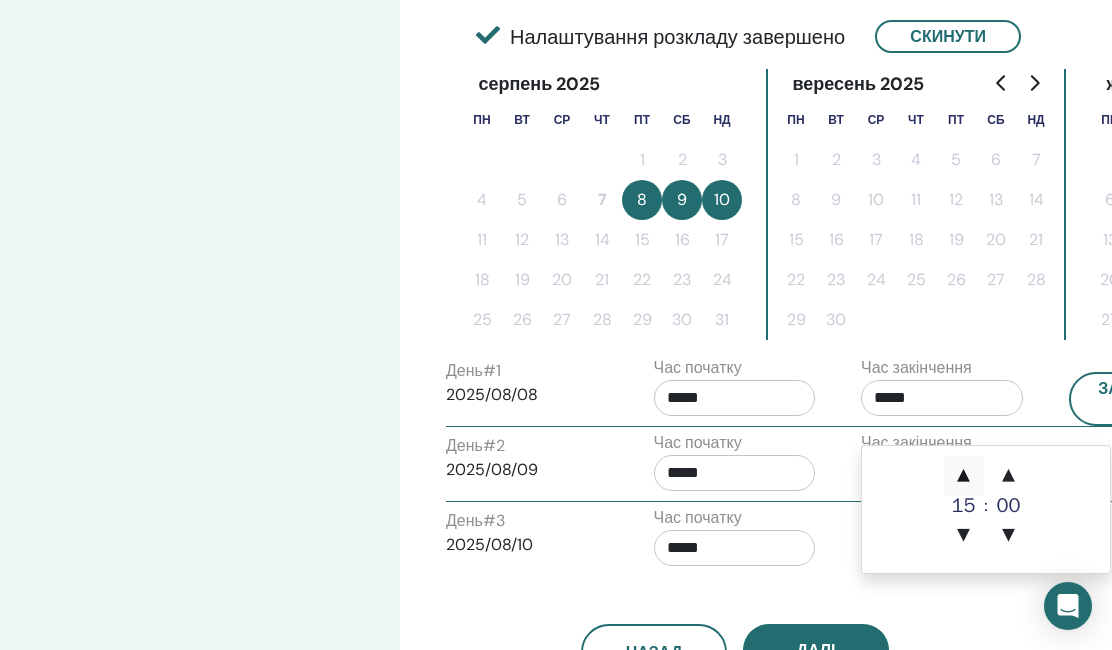 click on "▲" at bounding box center [964, 476] 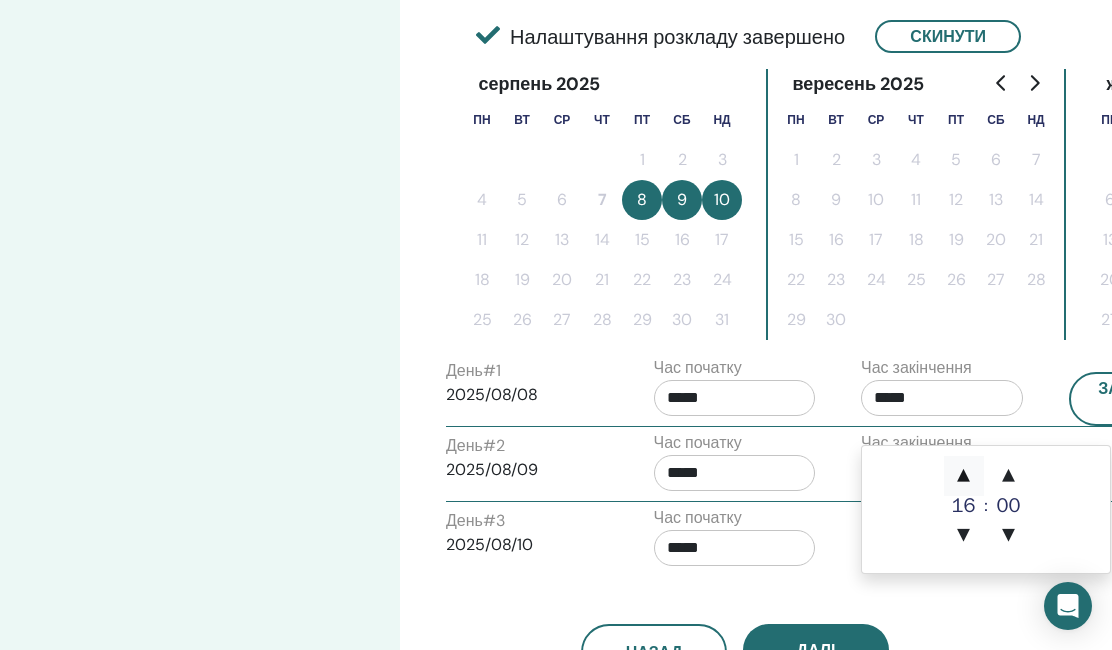 click on "▲" at bounding box center [964, 476] 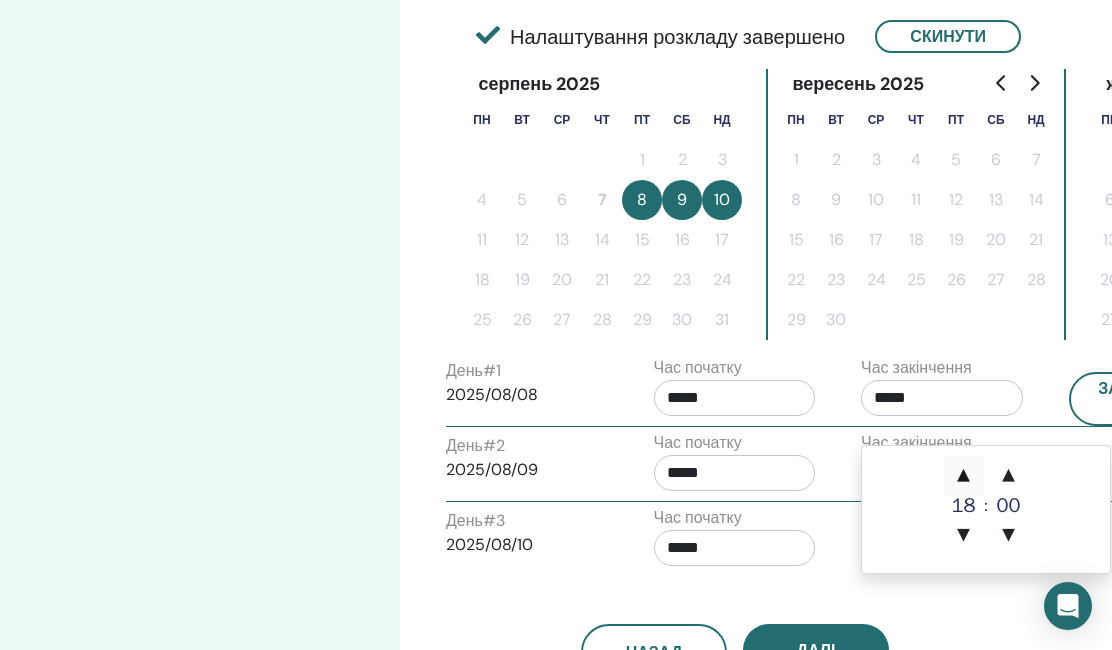click on "▲" at bounding box center [964, 476] 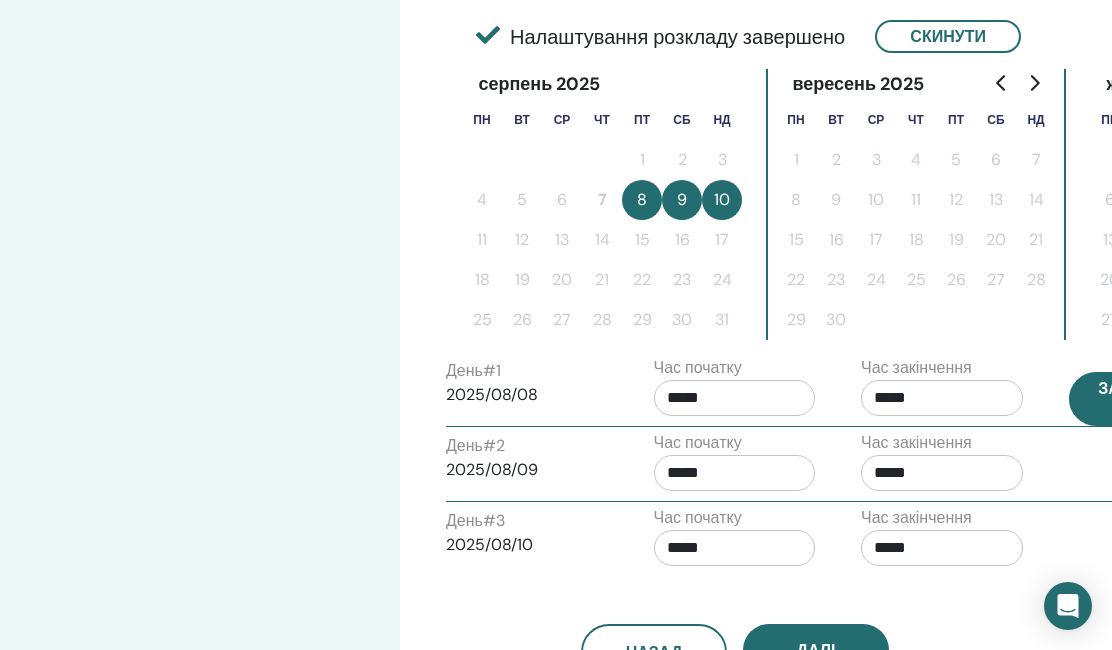 click on "Застосувати до всіх" at bounding box center [1158, 399] 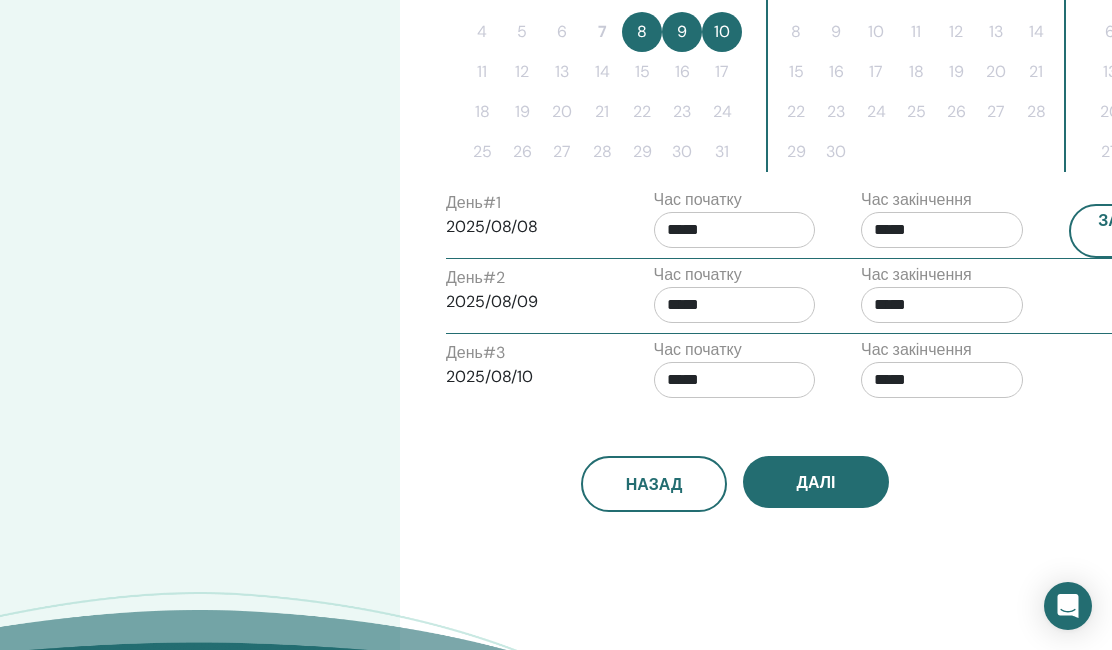 scroll, scrollTop: 648, scrollLeft: 0, axis: vertical 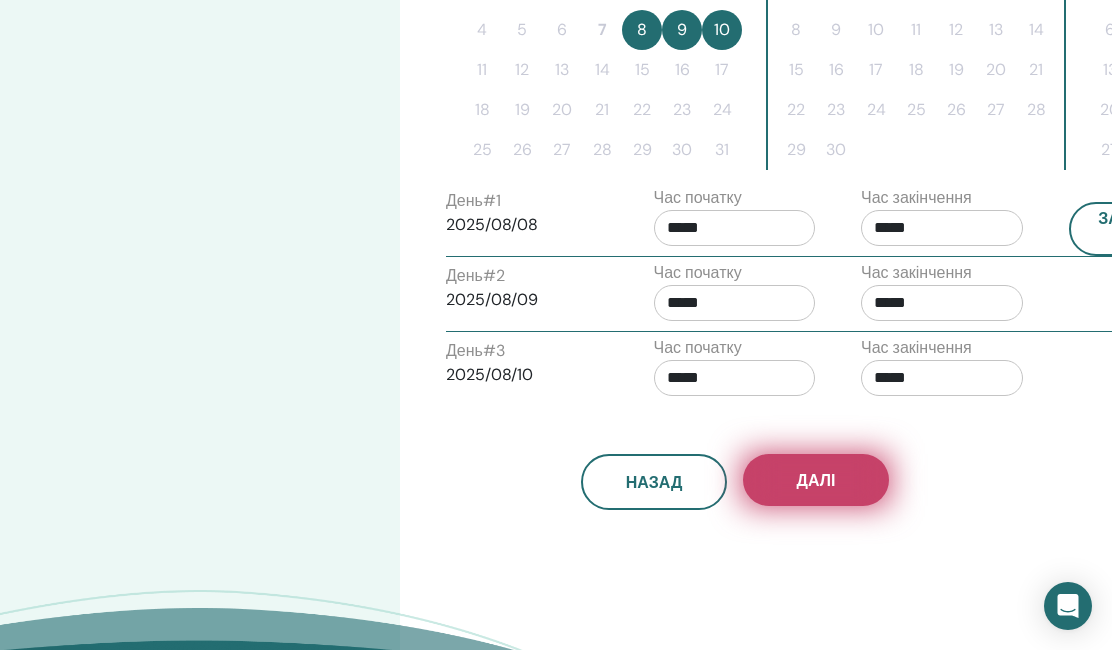 click on "Далі" at bounding box center (816, 480) 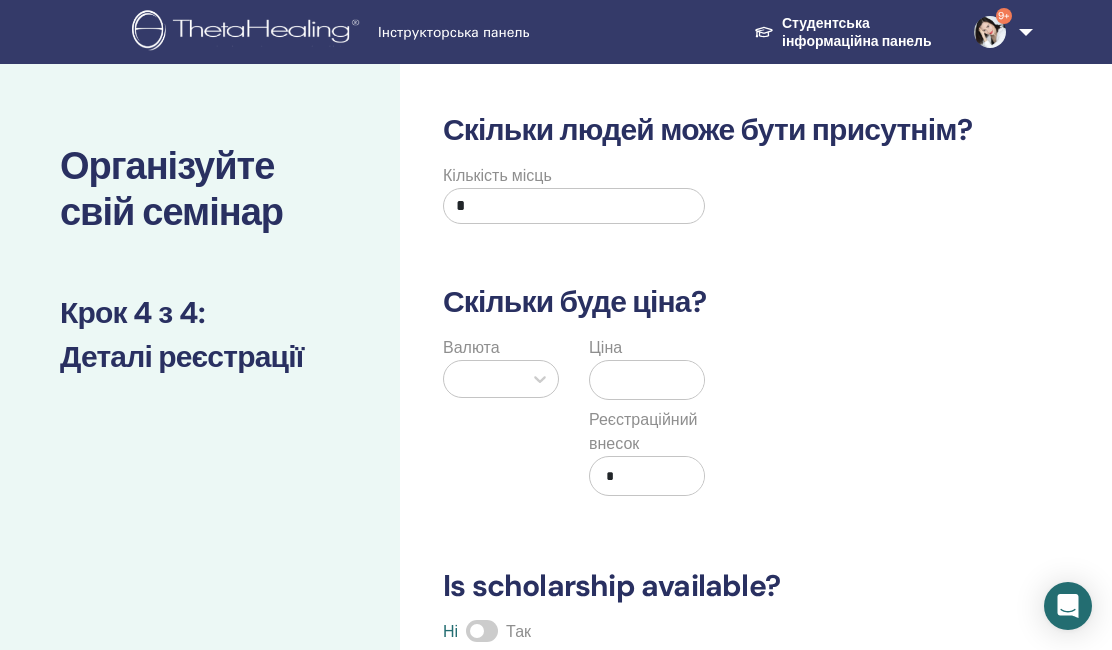 scroll, scrollTop: 0, scrollLeft: 0, axis: both 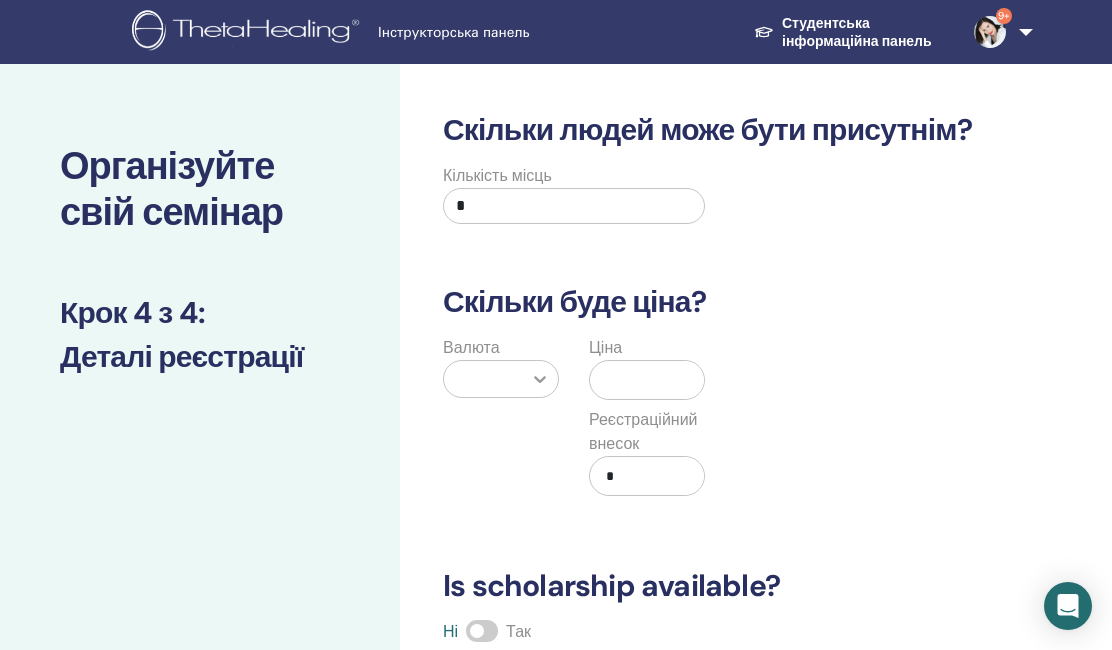 type on "*" 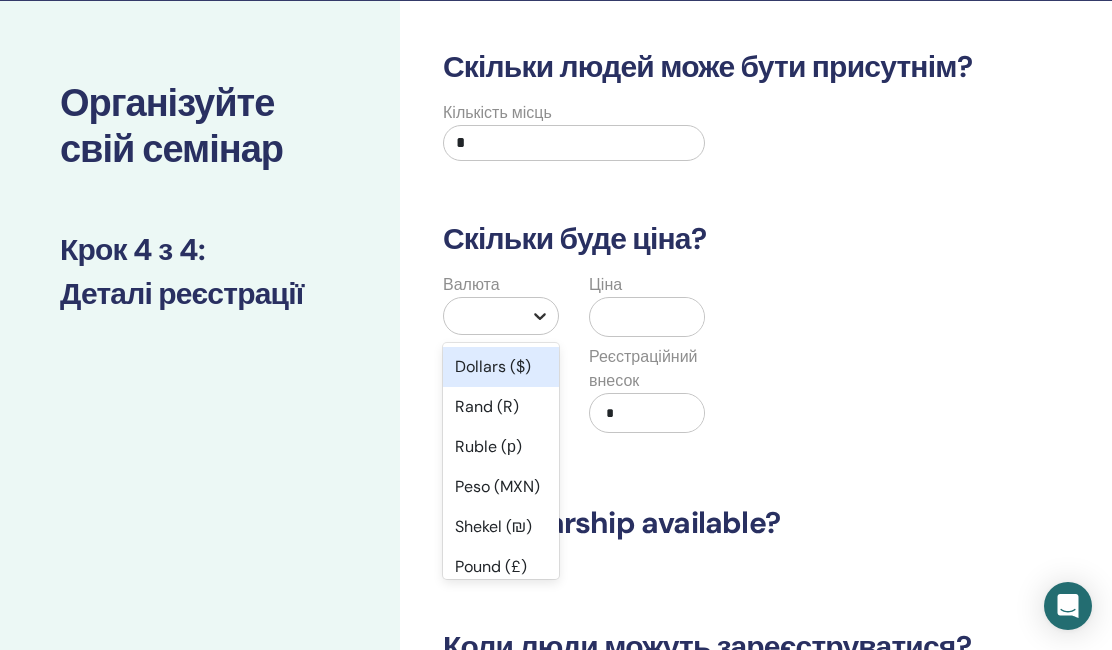 scroll, scrollTop: 64, scrollLeft: 0, axis: vertical 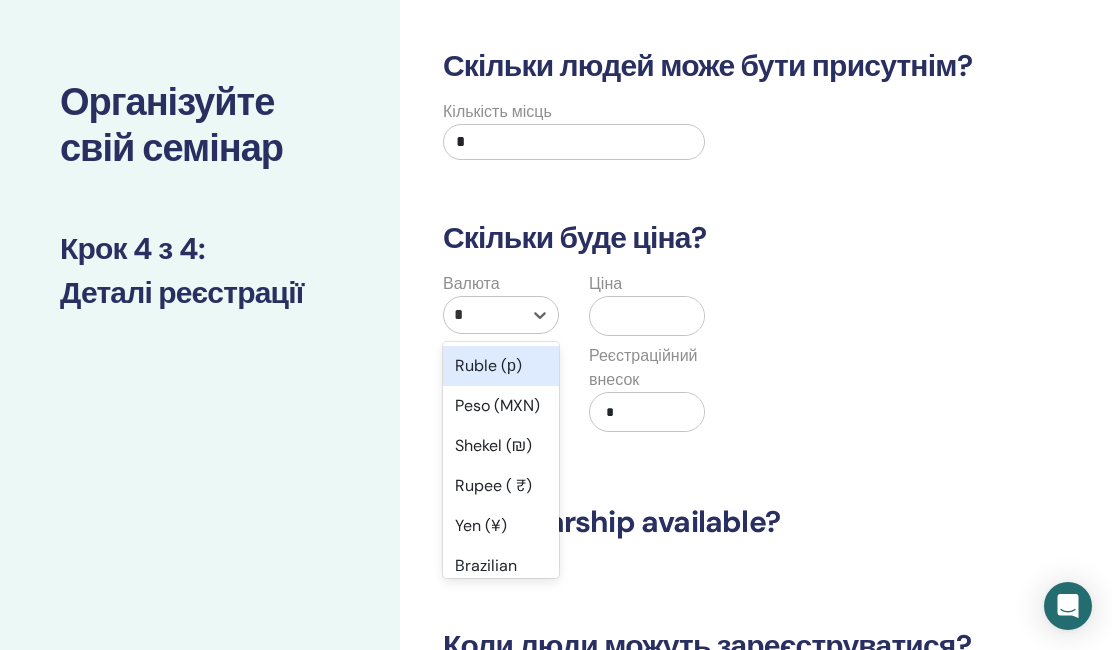 type on "**" 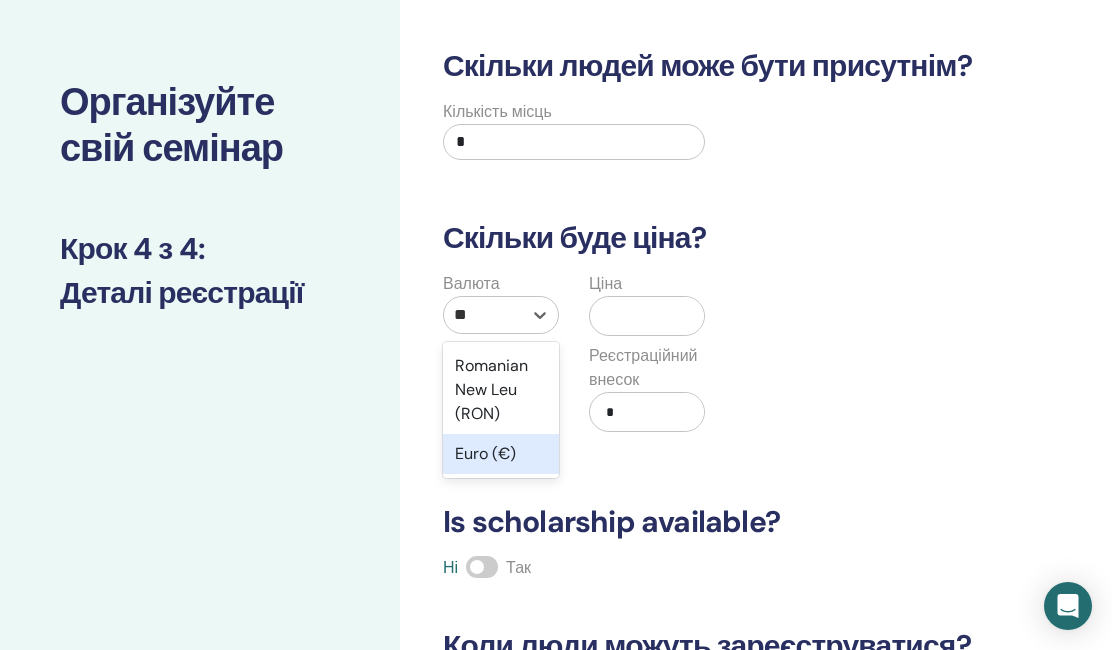 click on "Euro (€)" at bounding box center [501, 454] 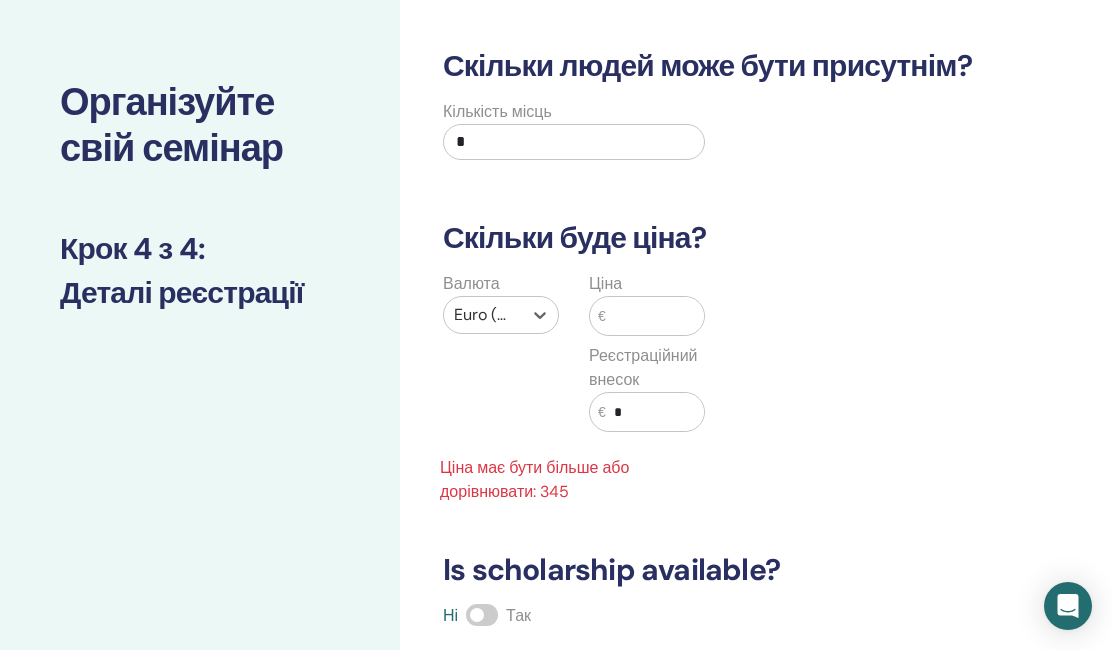 click at bounding box center [655, 316] 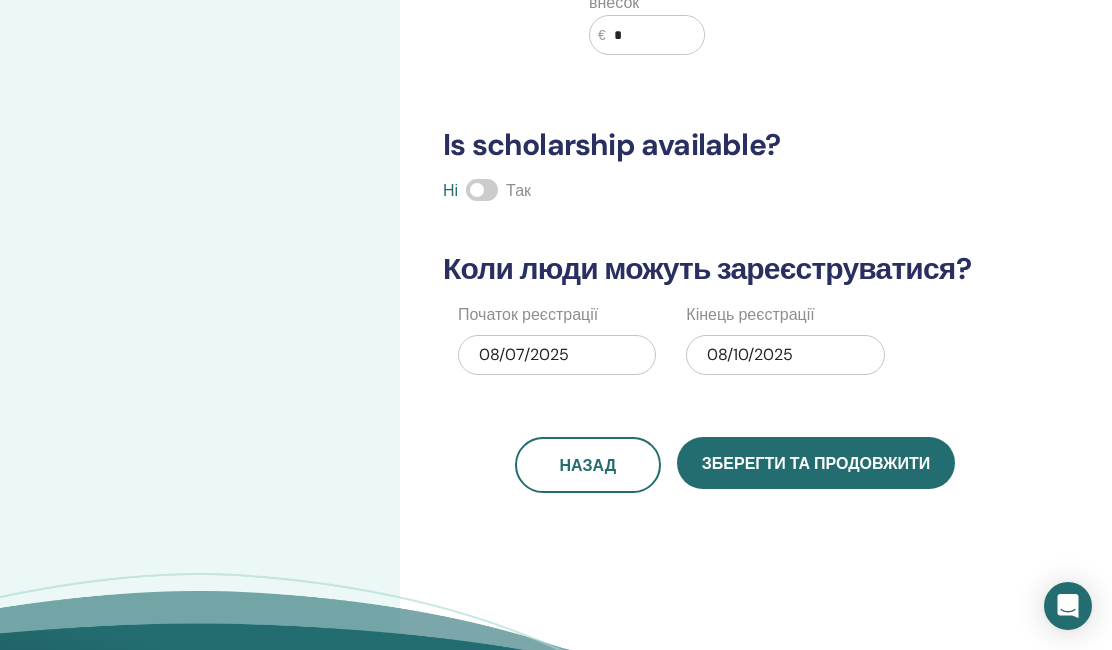 scroll, scrollTop: 448, scrollLeft: 0, axis: vertical 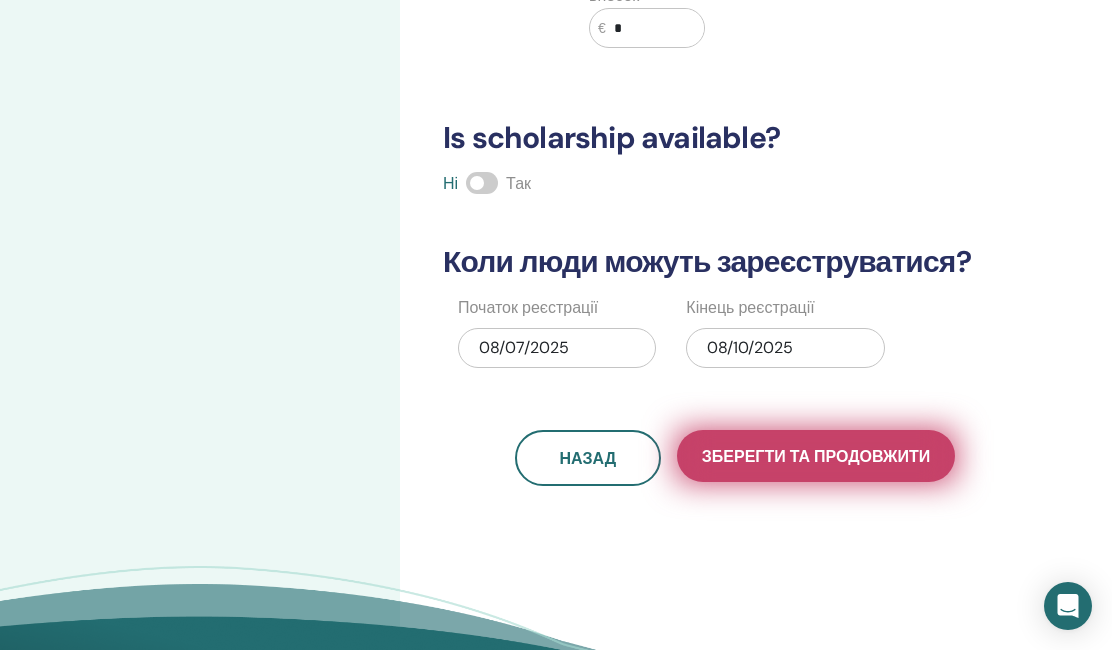 type on "***" 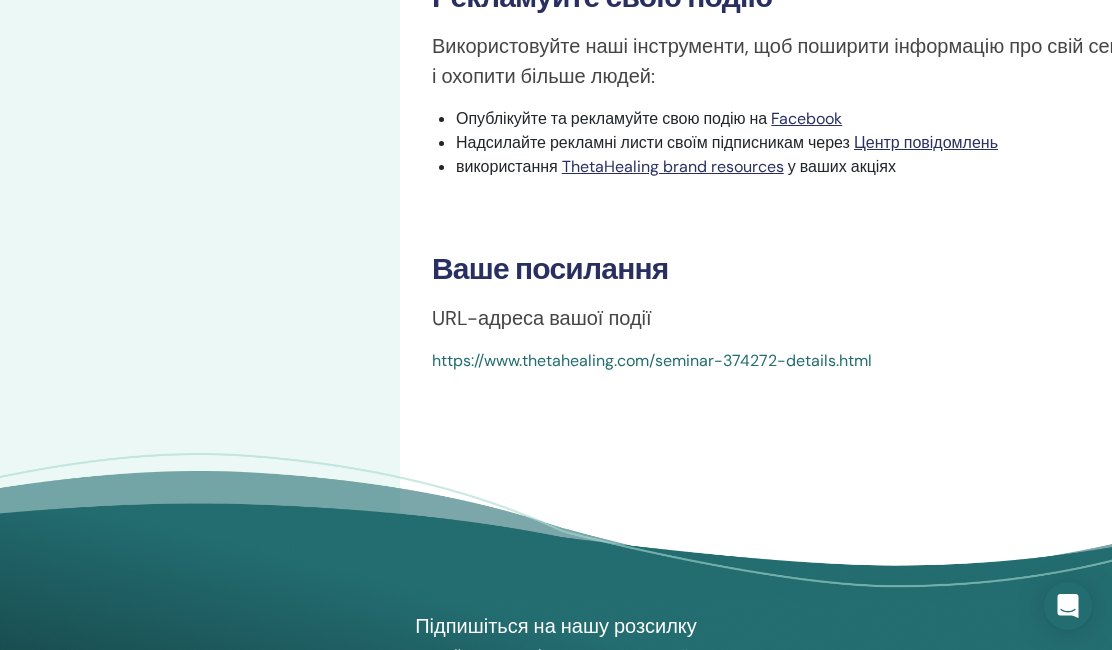 scroll, scrollTop: 744, scrollLeft: 0, axis: vertical 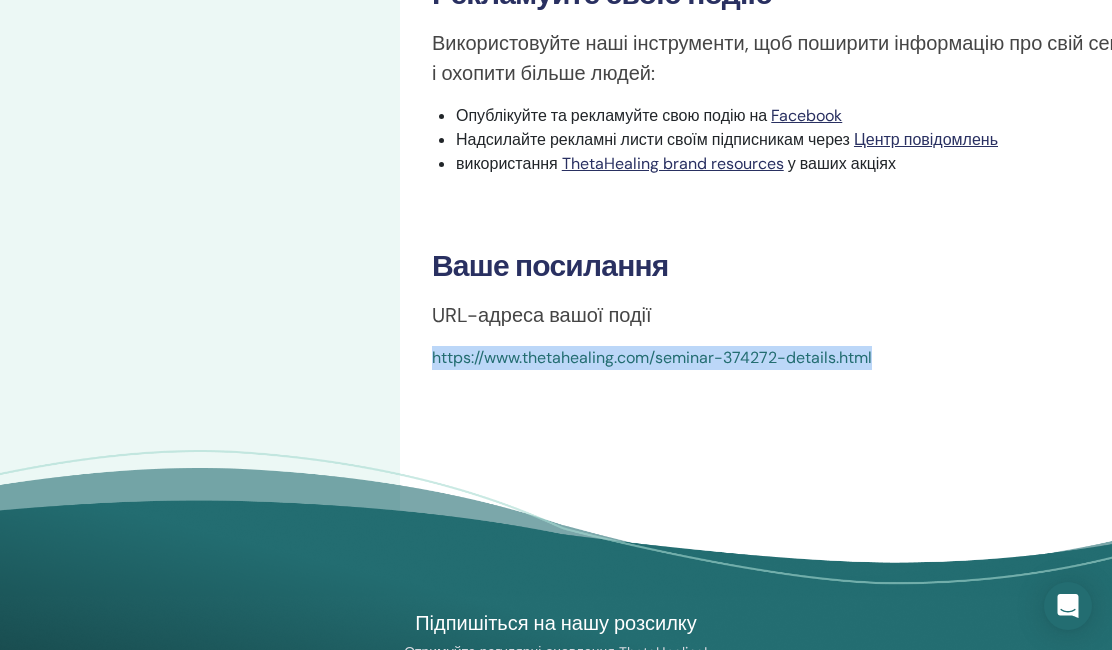 drag, startPoint x: 907, startPoint y: 355, endPoint x: 427, endPoint y: 362, distance: 480.05103 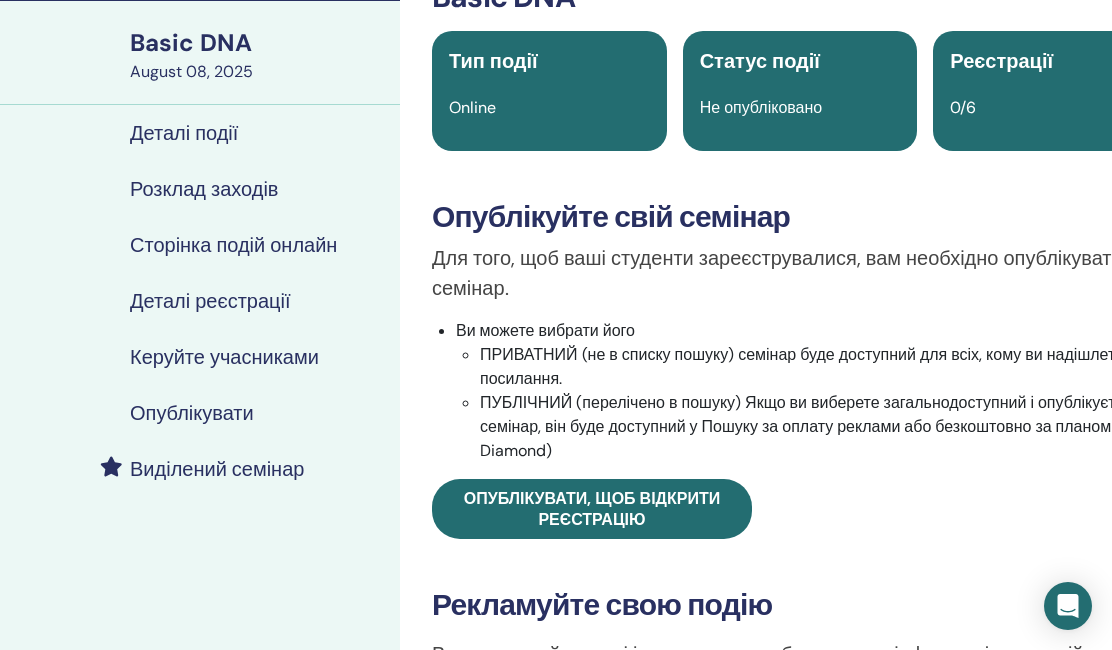 scroll, scrollTop: 144, scrollLeft: 0, axis: vertical 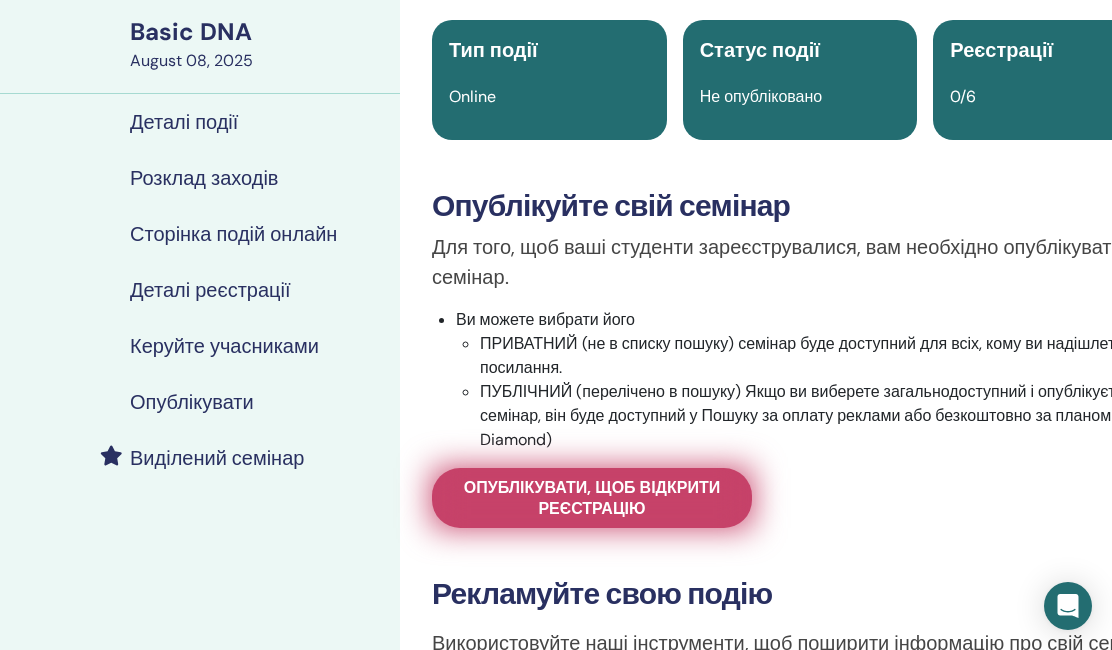 click on "Опублікувати, щоб відкрити реєстрацію" at bounding box center (592, 498) 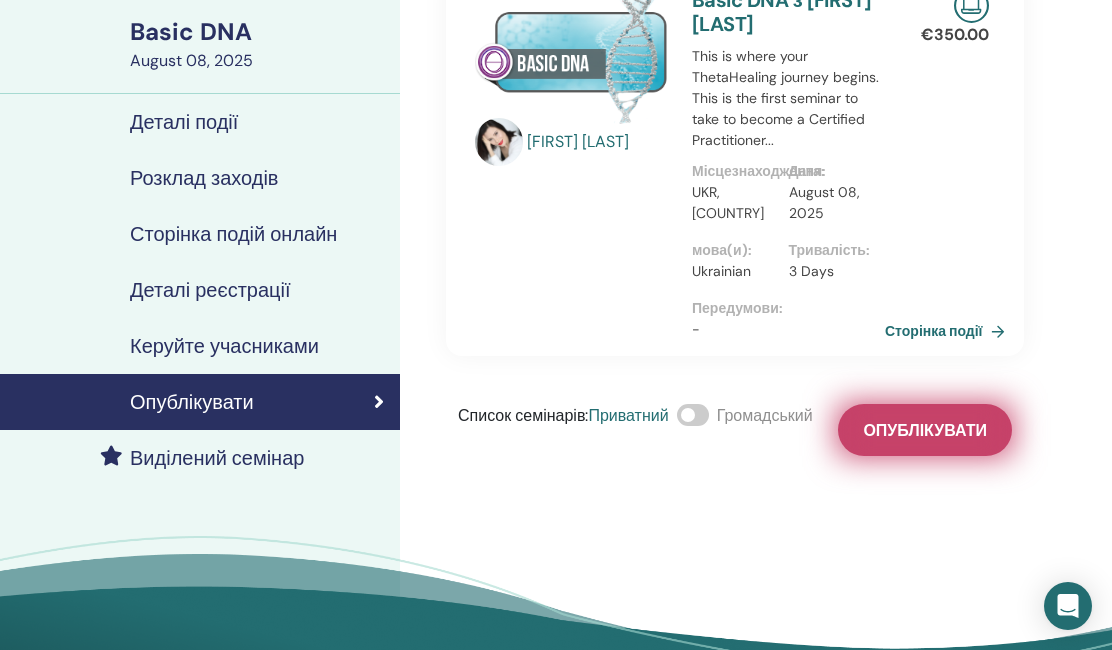 click on "Опублікувати" at bounding box center [925, 430] 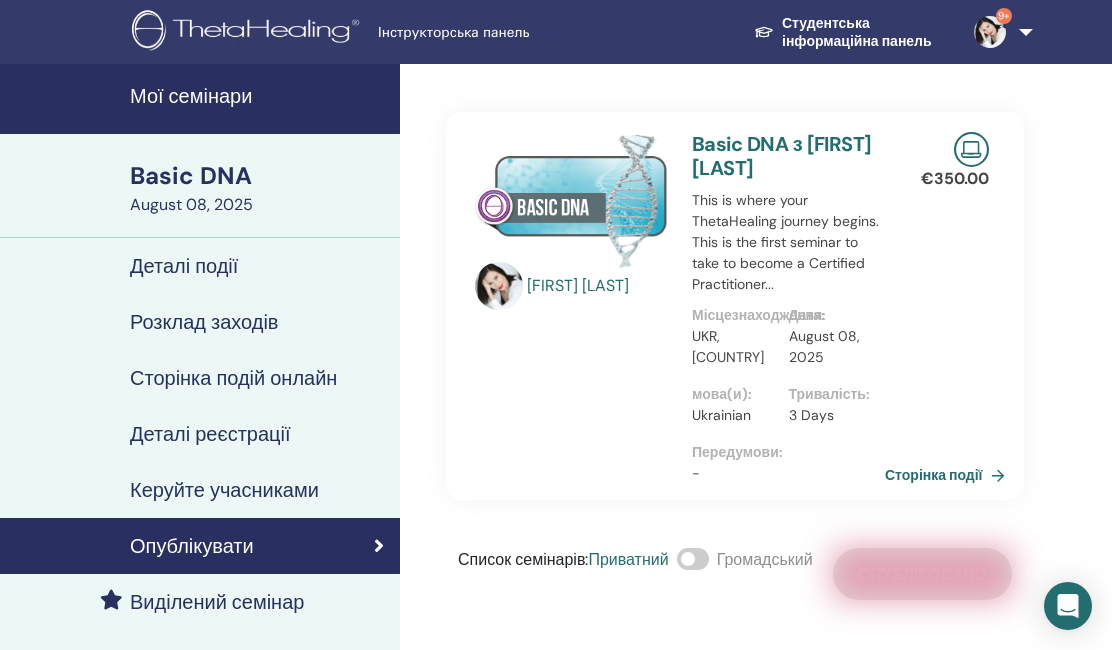 scroll, scrollTop: 0, scrollLeft: 0, axis: both 